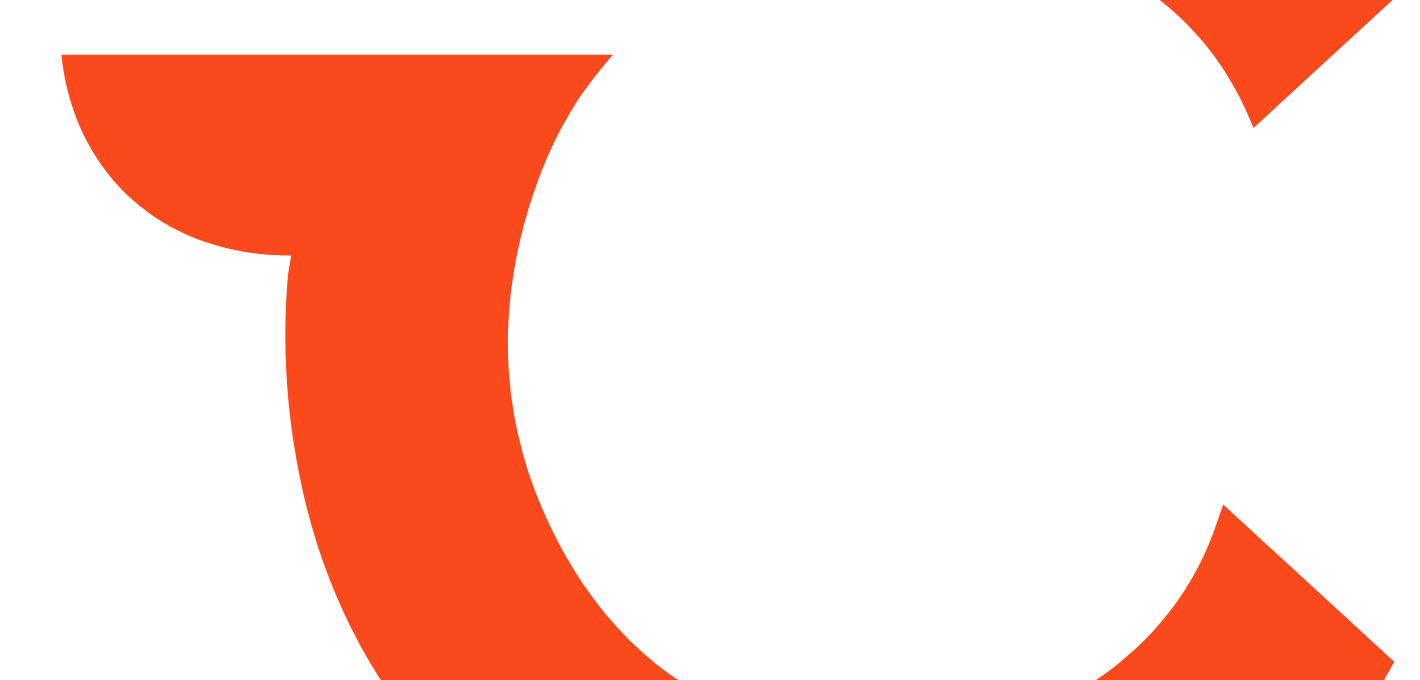 scroll, scrollTop: 0, scrollLeft: 0, axis: both 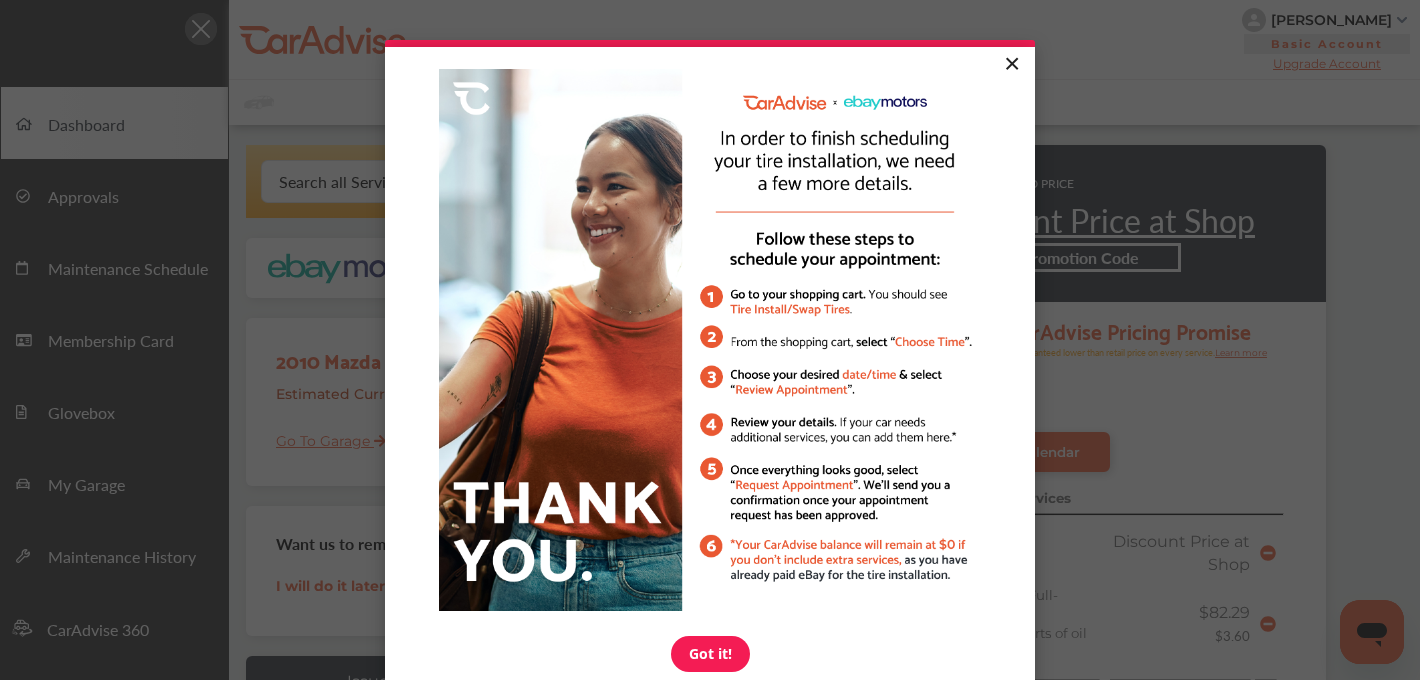 click on "×" at bounding box center (1011, 65) 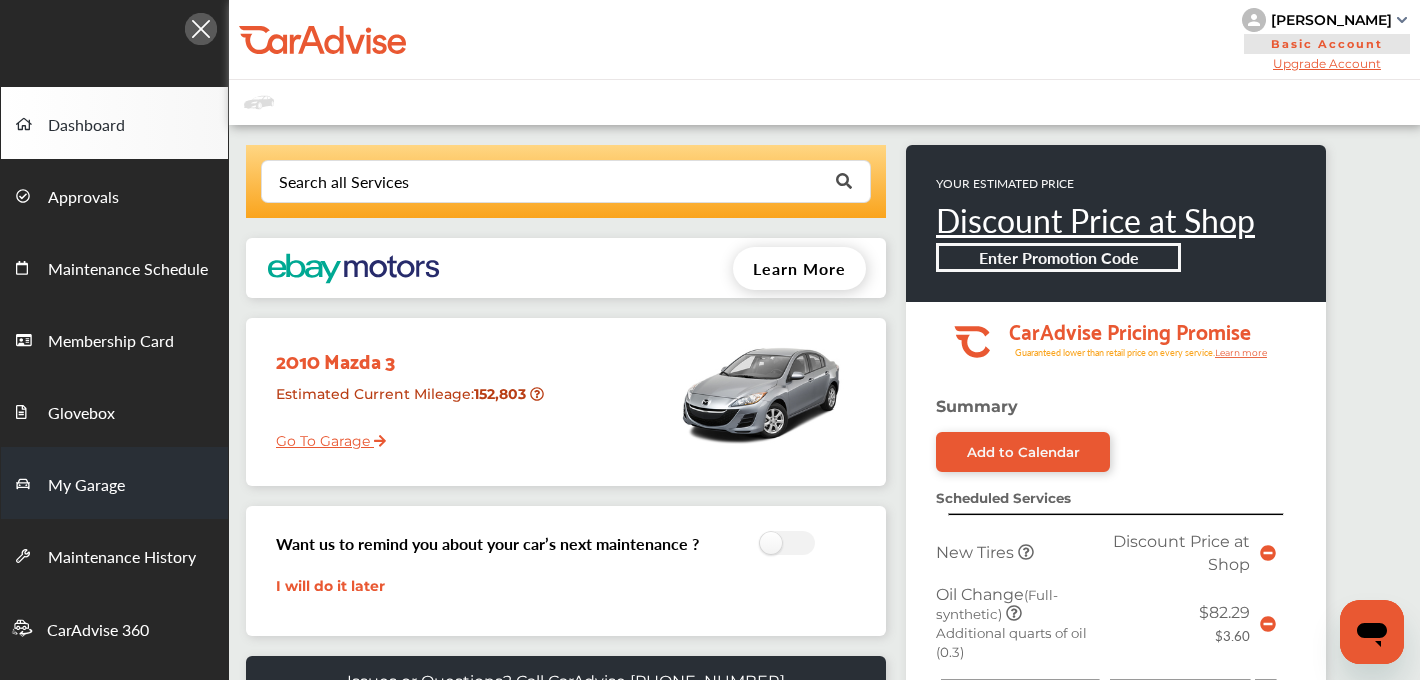 click on "My Garage" at bounding box center [86, 486] 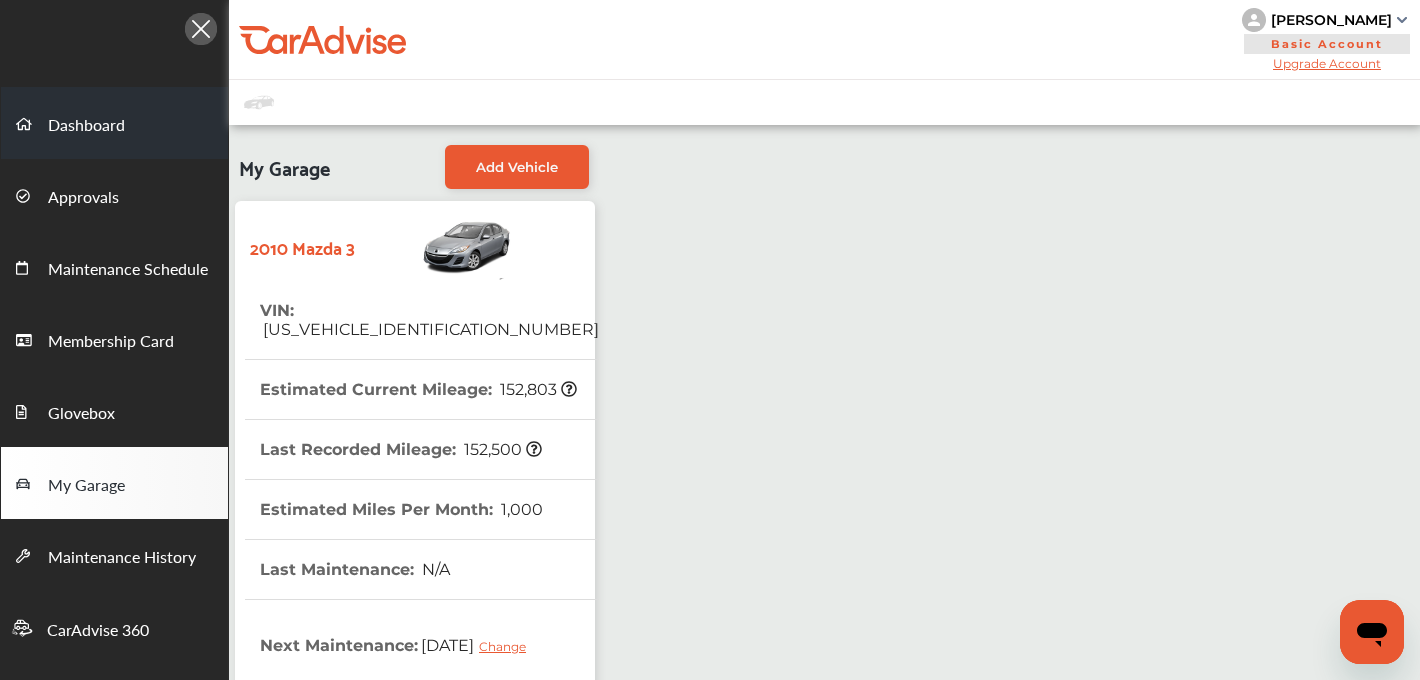 click on "Dashboard" at bounding box center (86, 126) 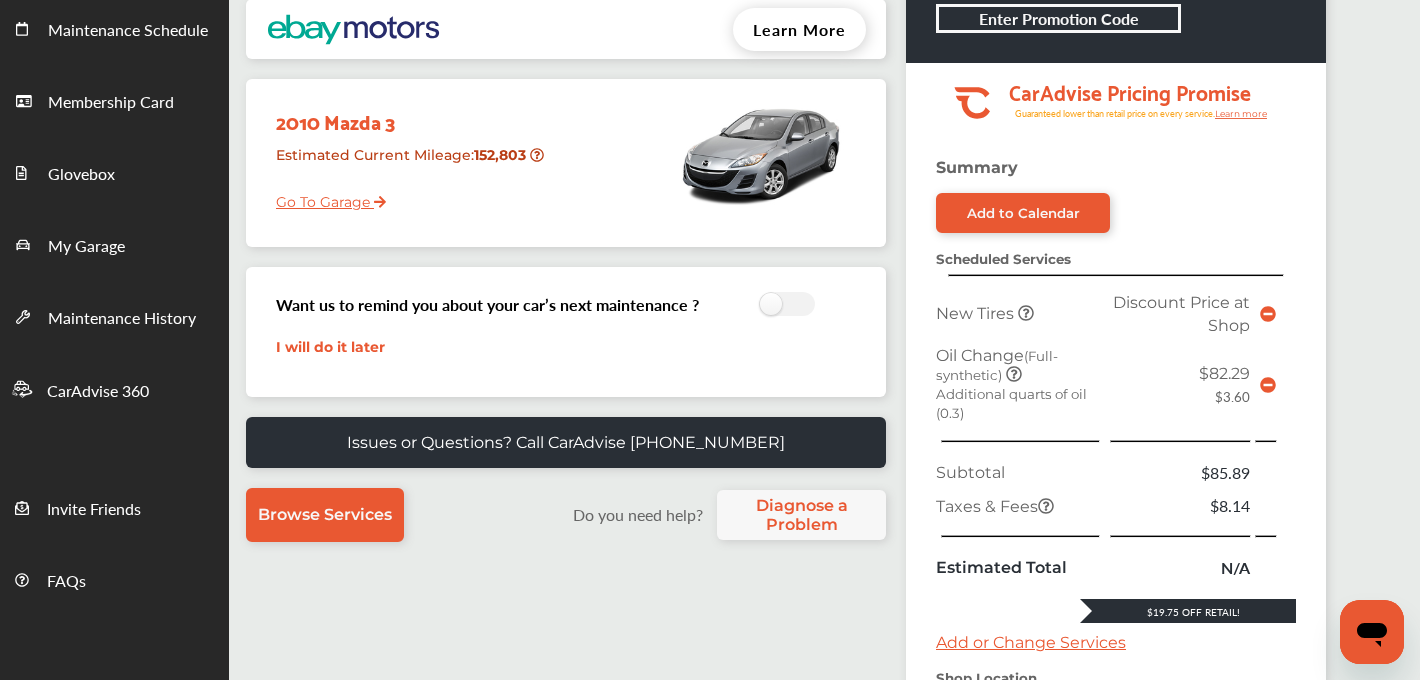 scroll, scrollTop: 262, scrollLeft: 0, axis: vertical 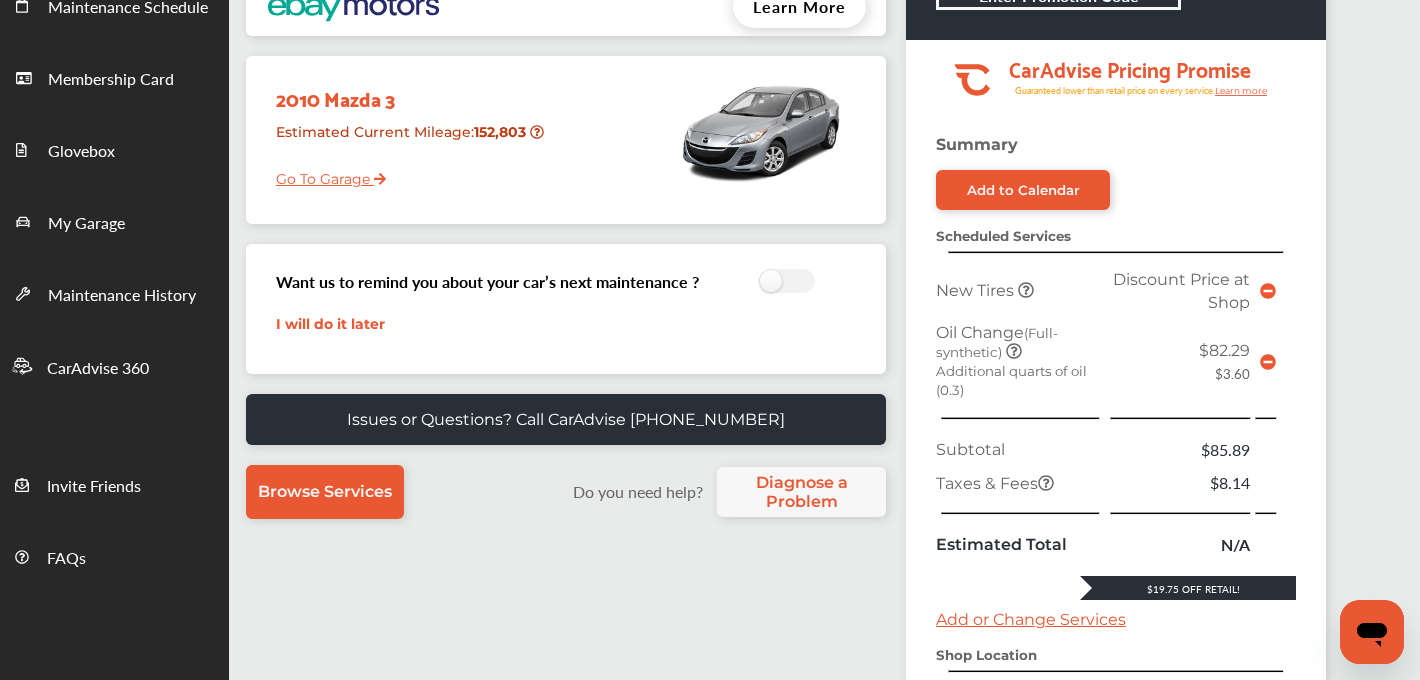 click at bounding box center (1268, 361) 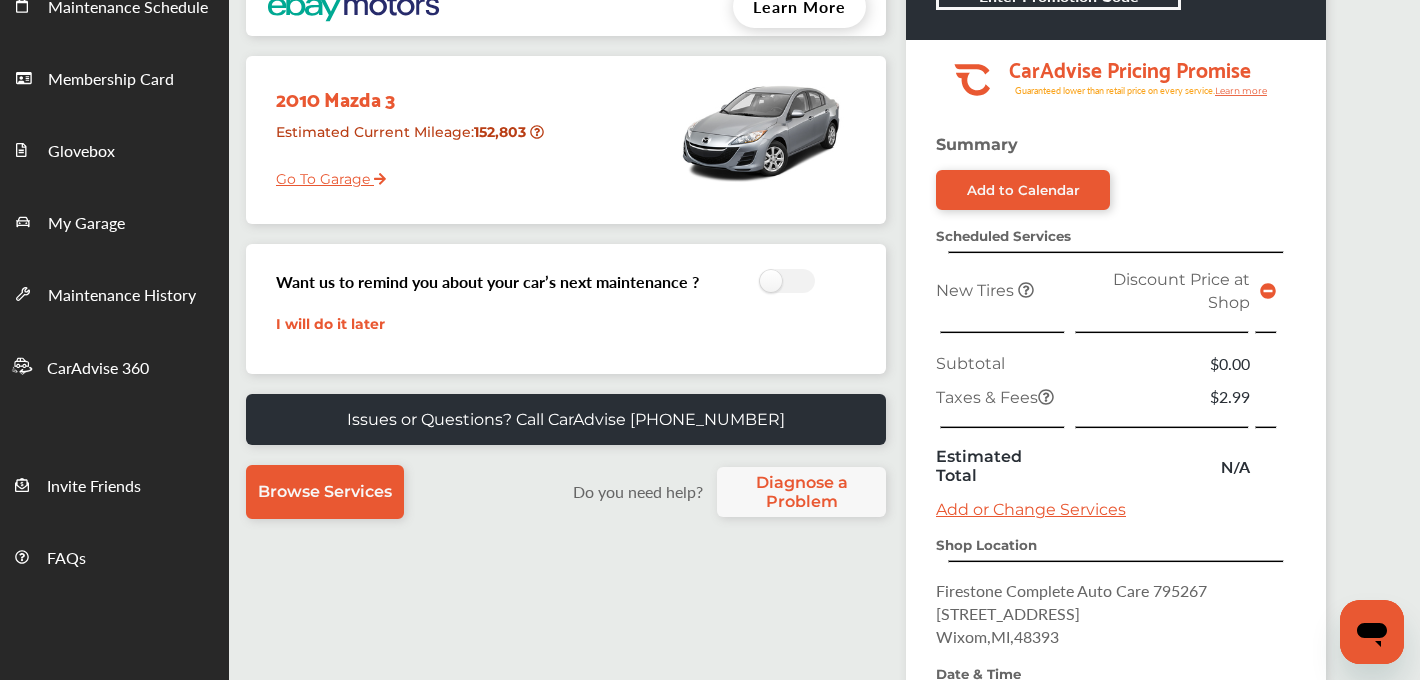 click 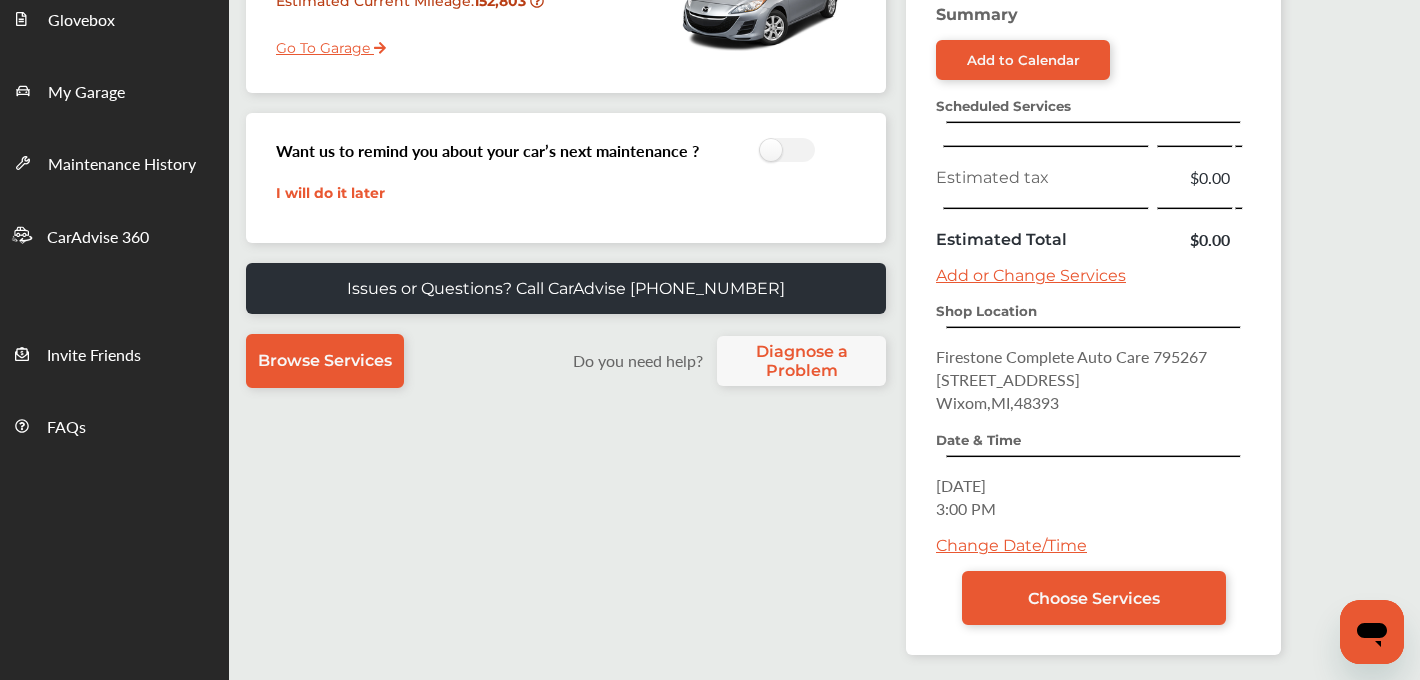scroll, scrollTop: 286, scrollLeft: 0, axis: vertical 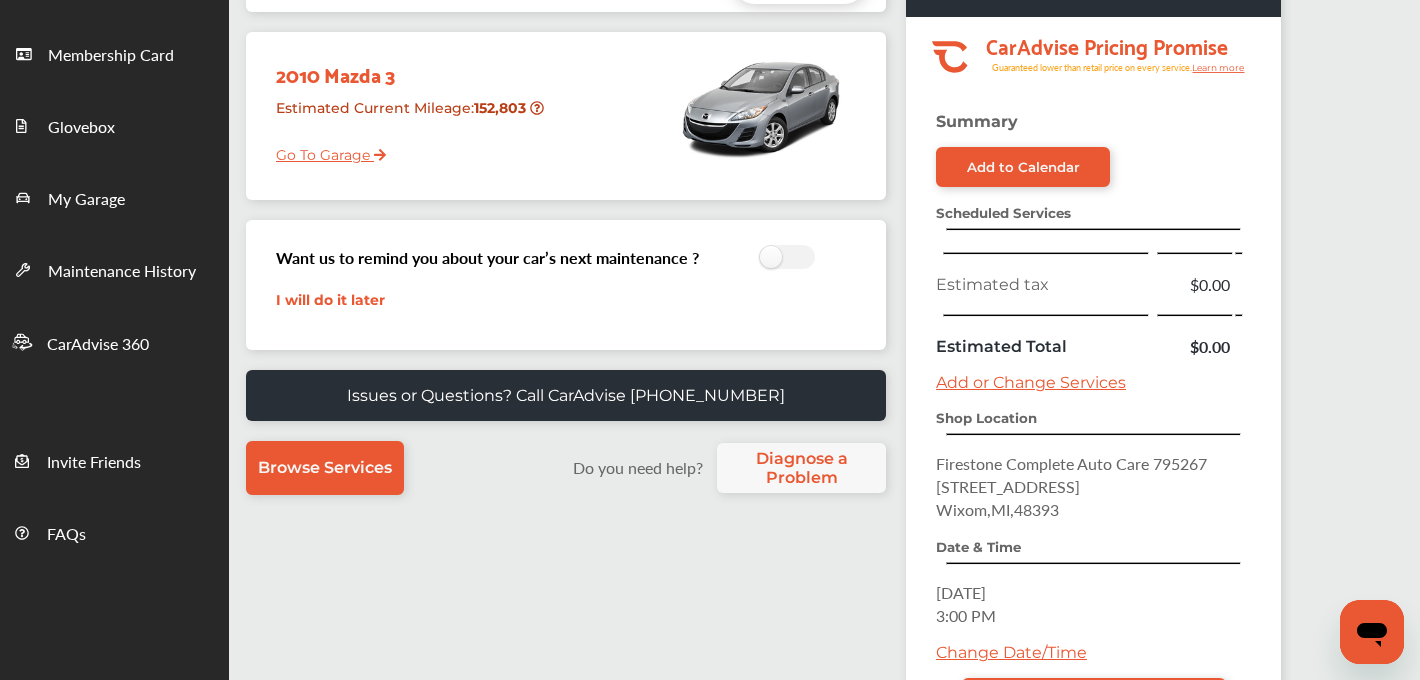 click on "Summary Add to Calendar Scheduled Services Estimated tax $0.00 Estimated Total $0.00 Add or Change Services Shop Location Firestone Complete Auto Care 795267 [STREET_ADDRESS] Date & Time [DATE] 3:00 PM Change Date/Time Choose Services" at bounding box center (1093, 437) 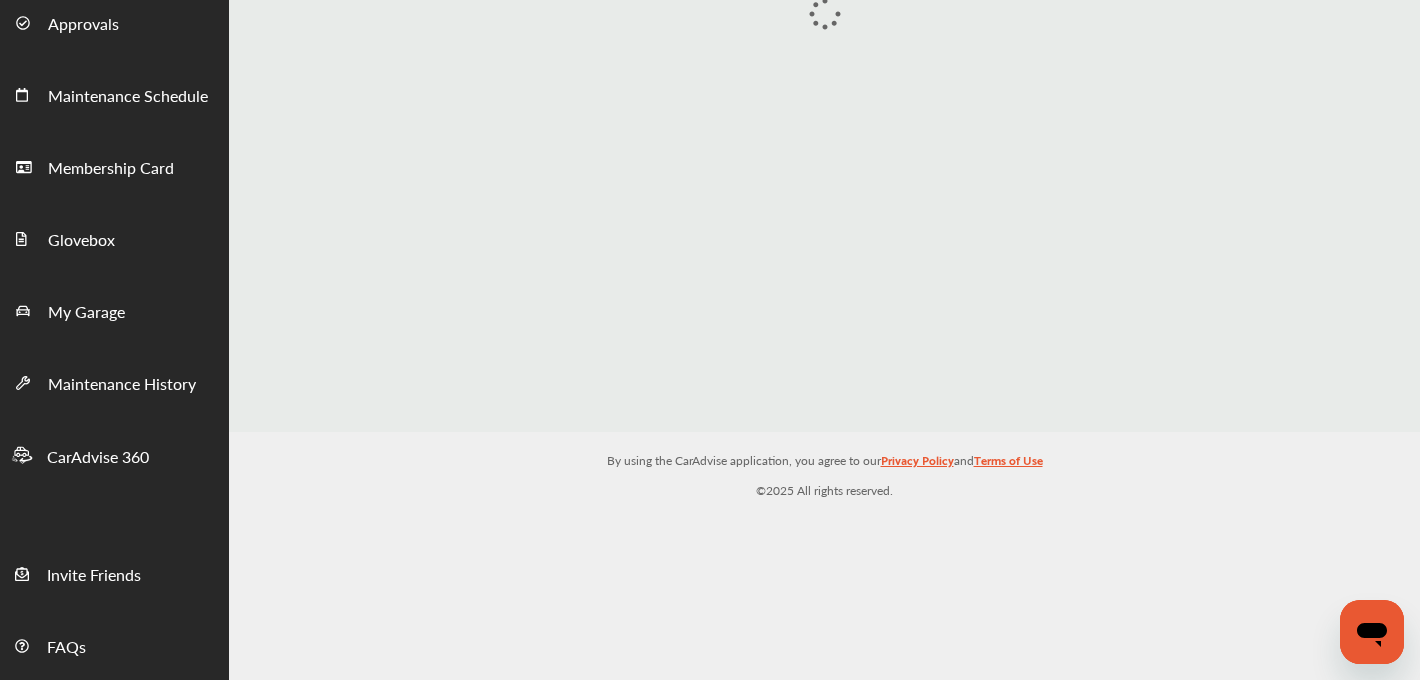 scroll, scrollTop: 0, scrollLeft: 0, axis: both 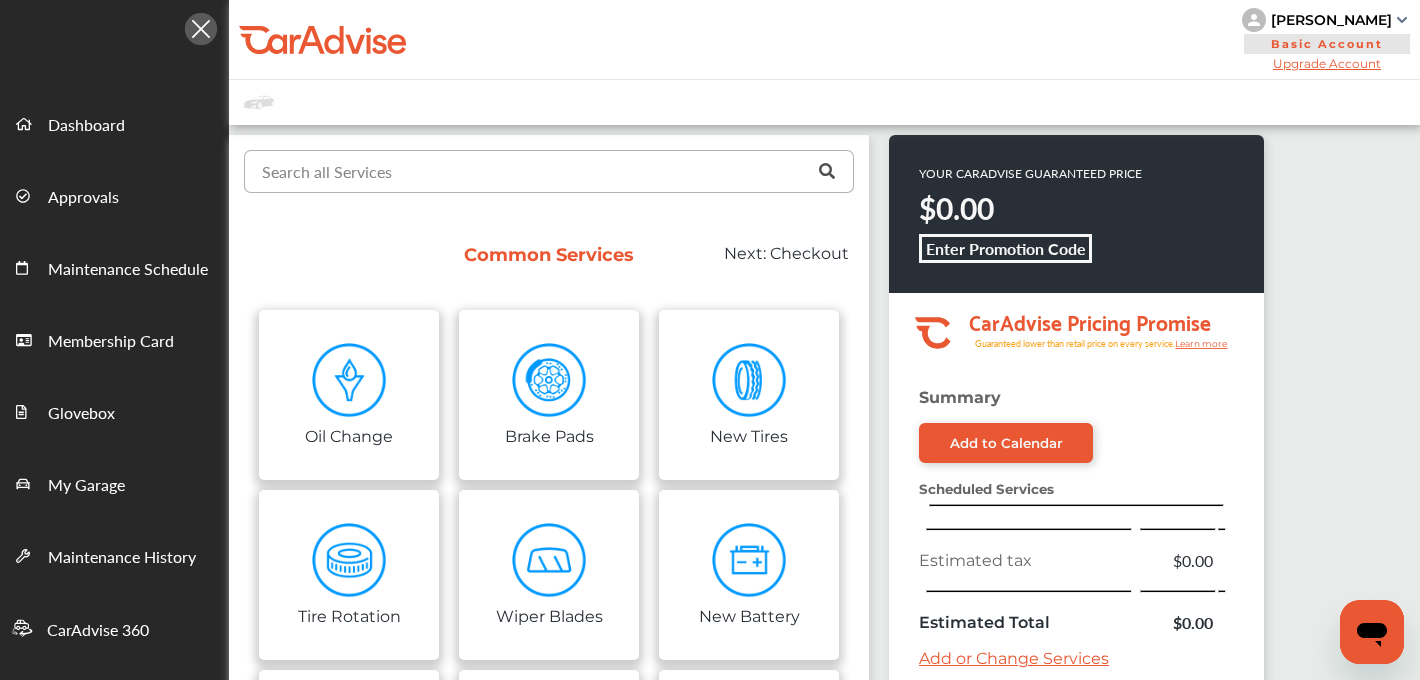 click at bounding box center [544, 170] 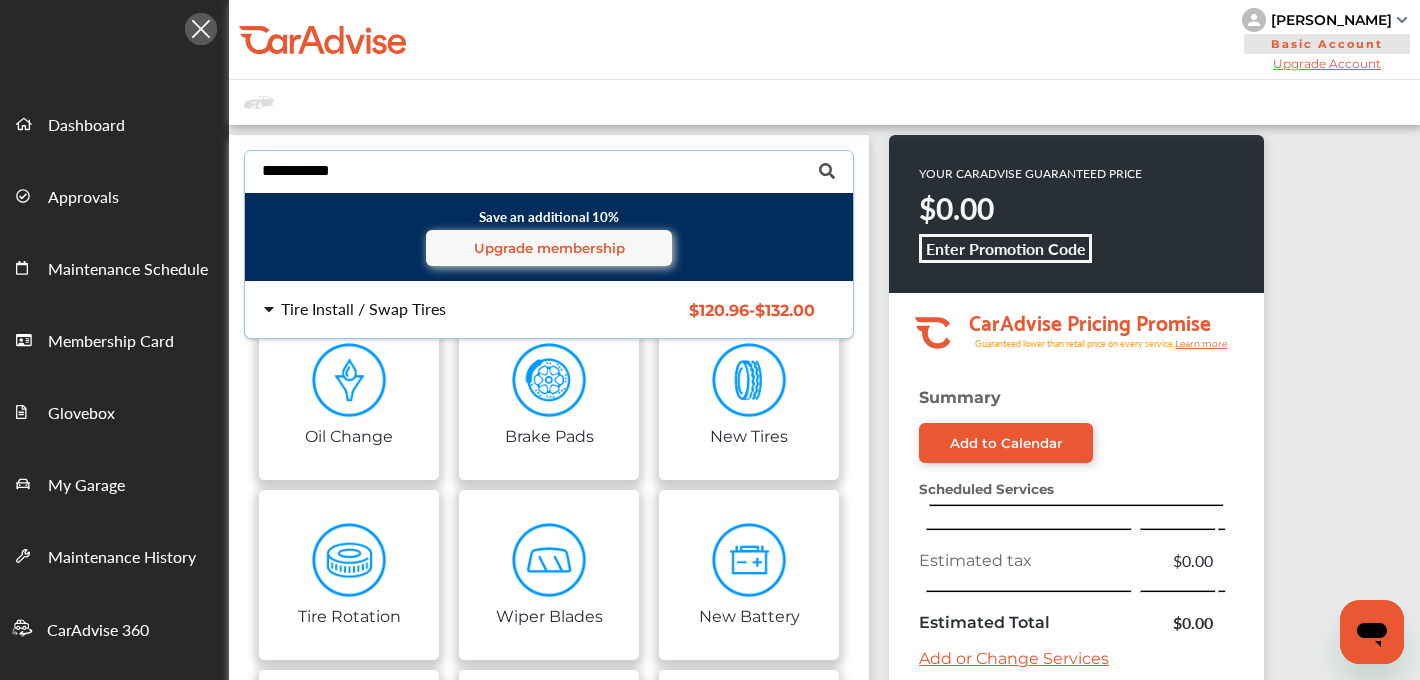 type on "**********" 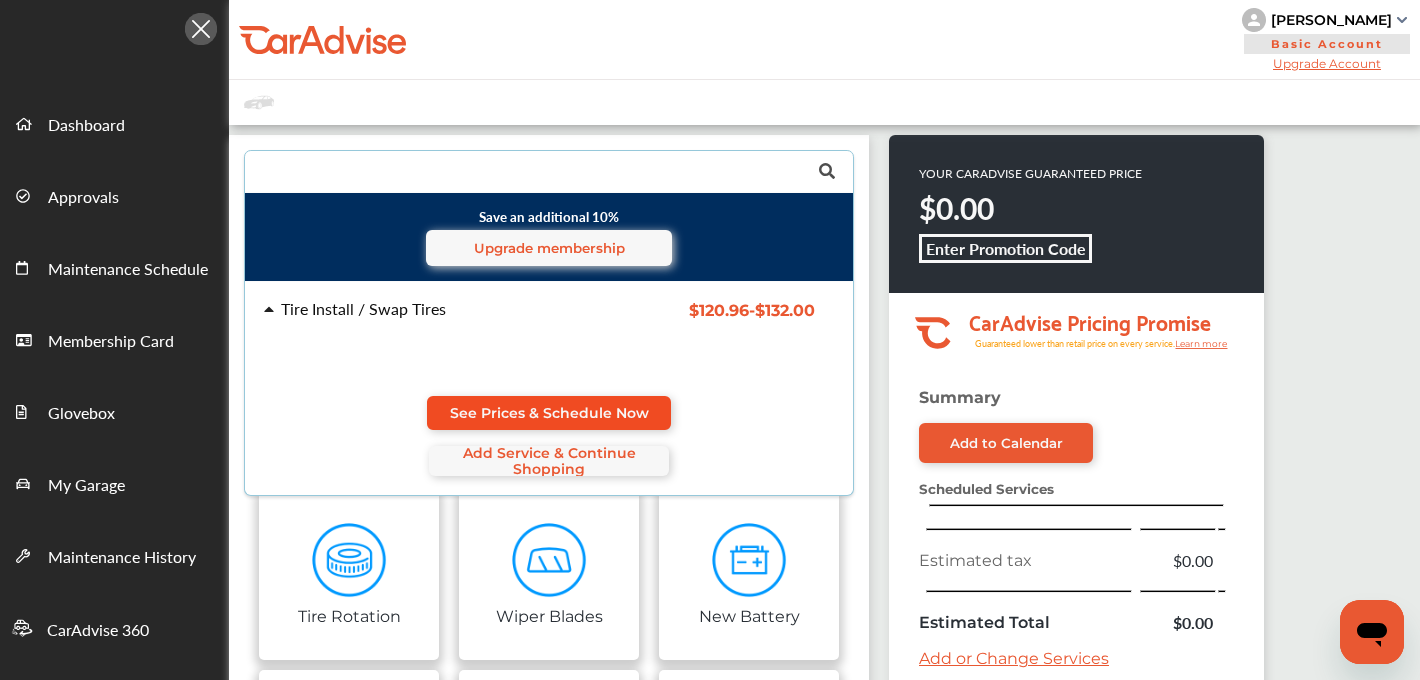click on "See Prices & Schedule Now" at bounding box center [549, 413] 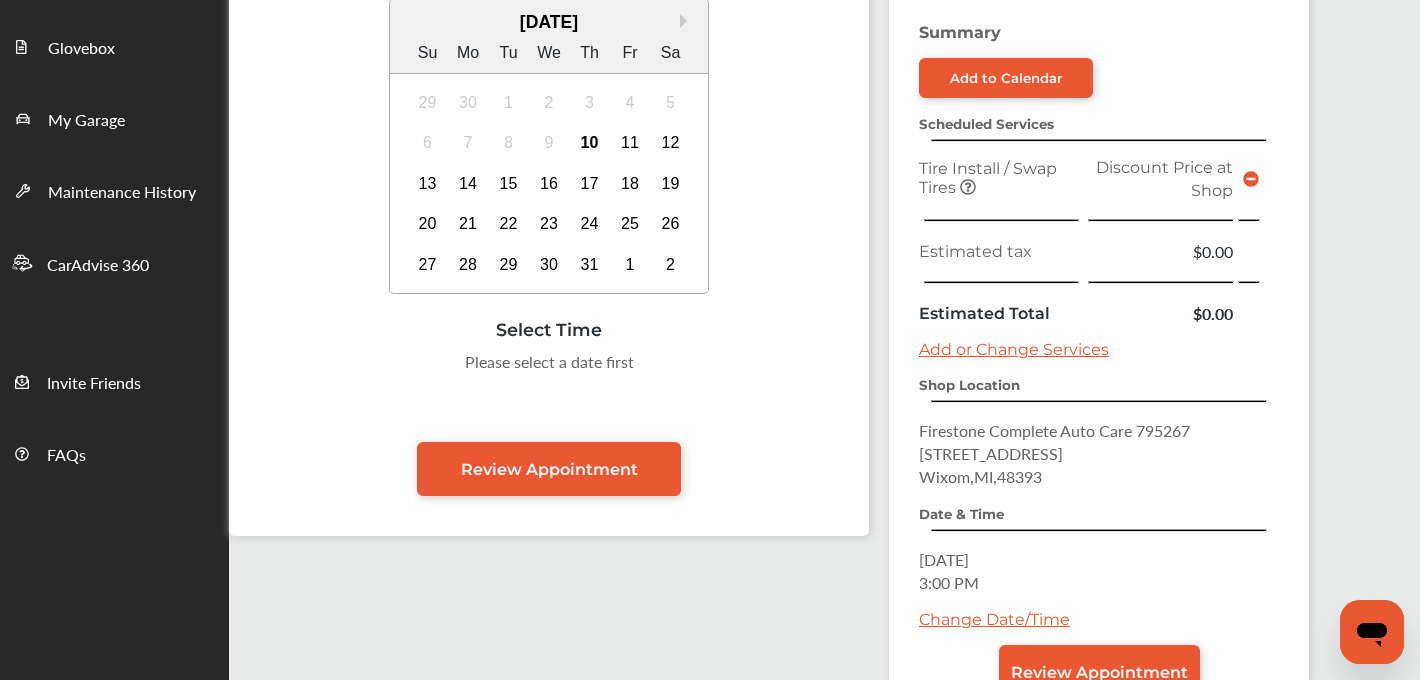 scroll, scrollTop: 257, scrollLeft: 0, axis: vertical 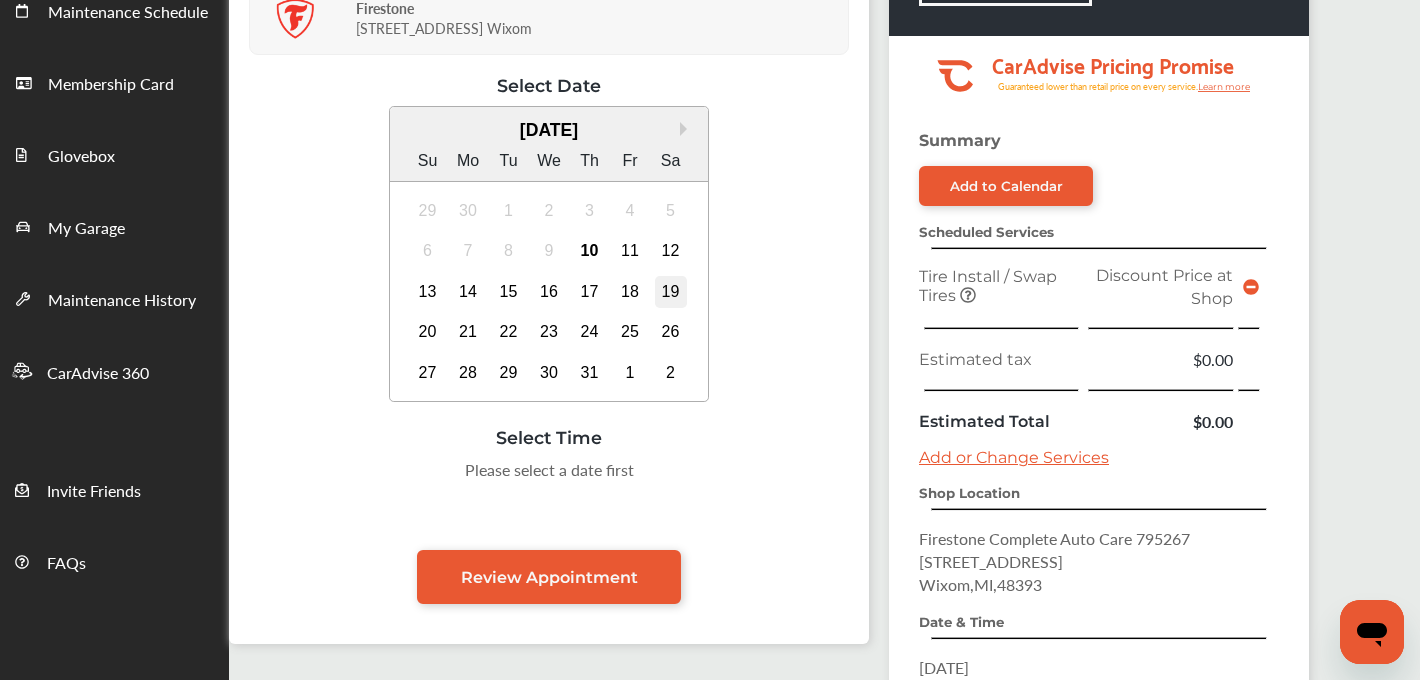 click on "19" at bounding box center (671, 292) 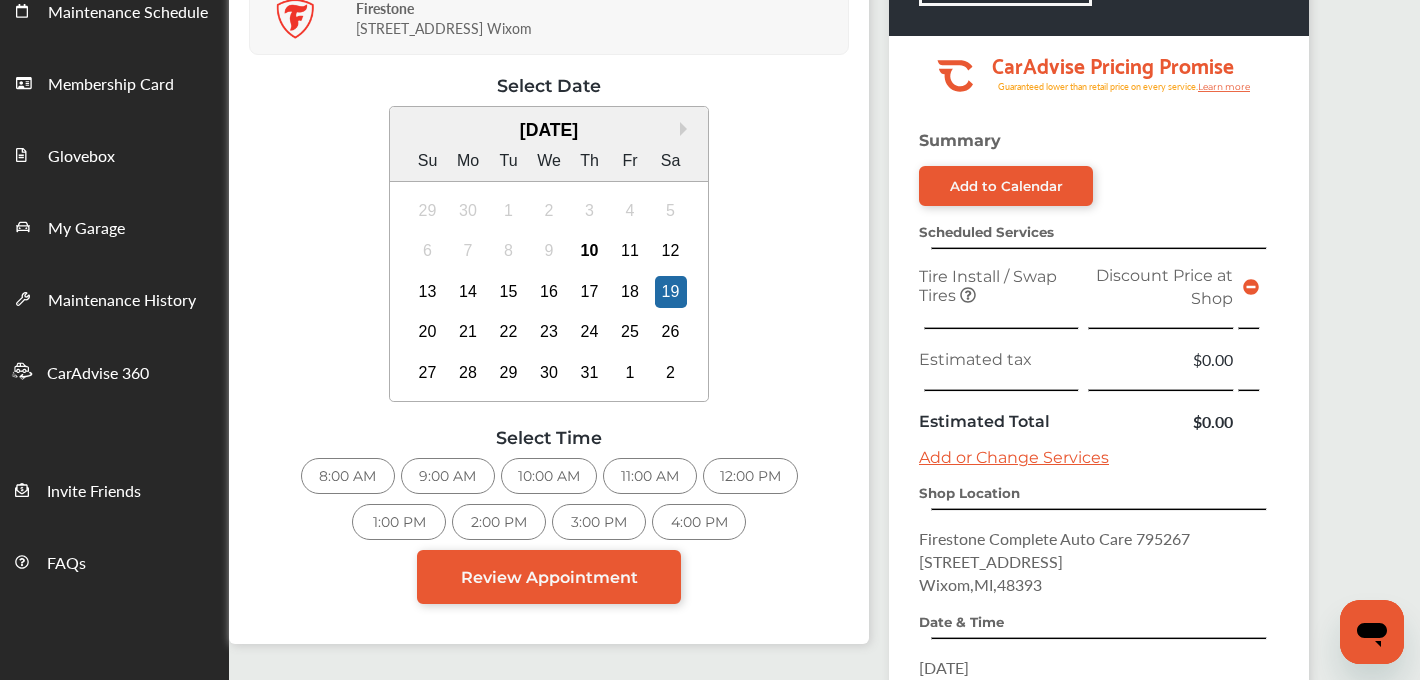 click on "10:00 AM" at bounding box center (549, 476) 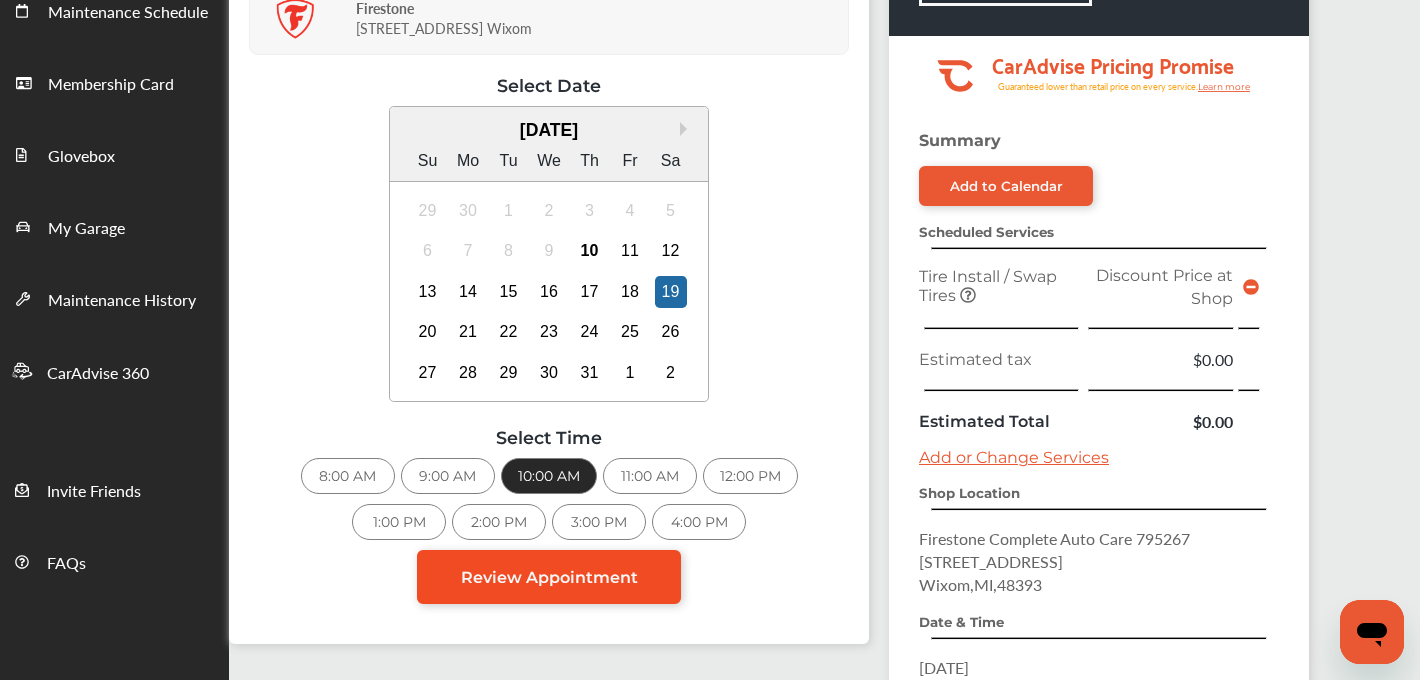 click on "Review Appointment" at bounding box center [549, 577] 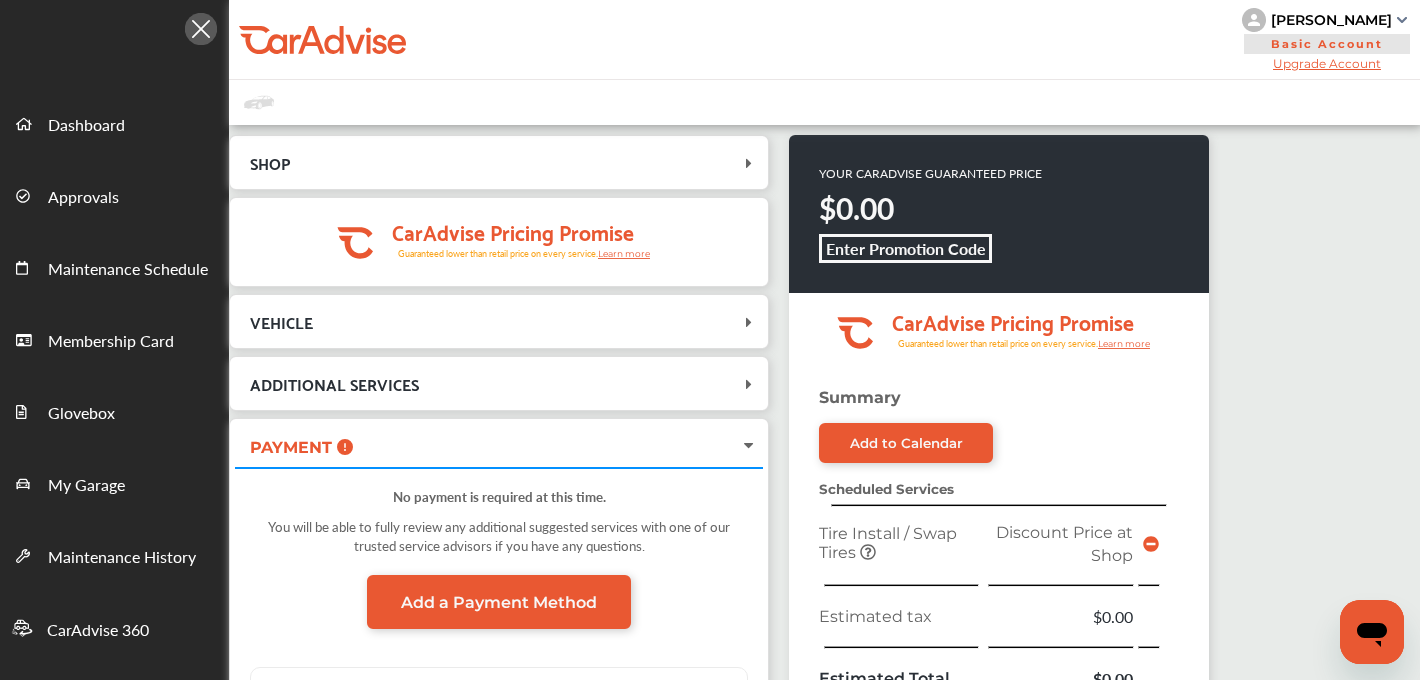 scroll, scrollTop: 516, scrollLeft: 0, axis: vertical 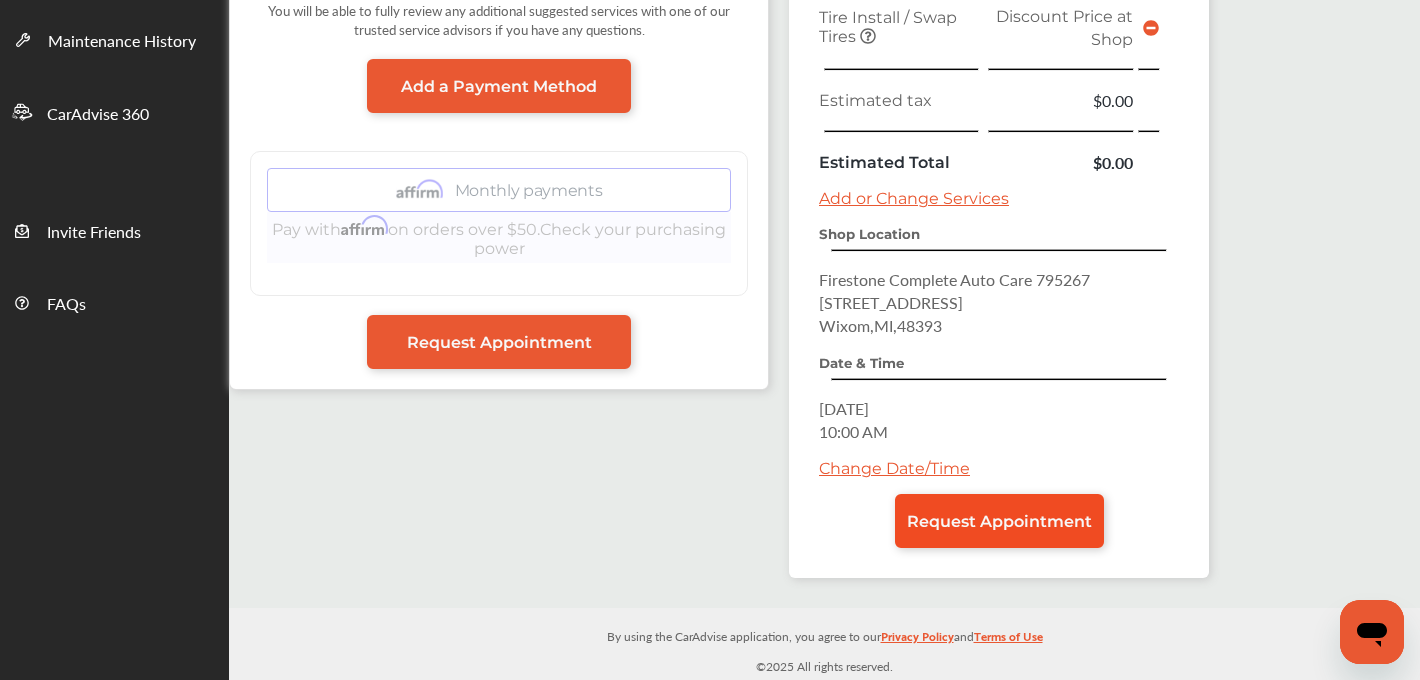 click on "Request Appointment" at bounding box center [999, 521] 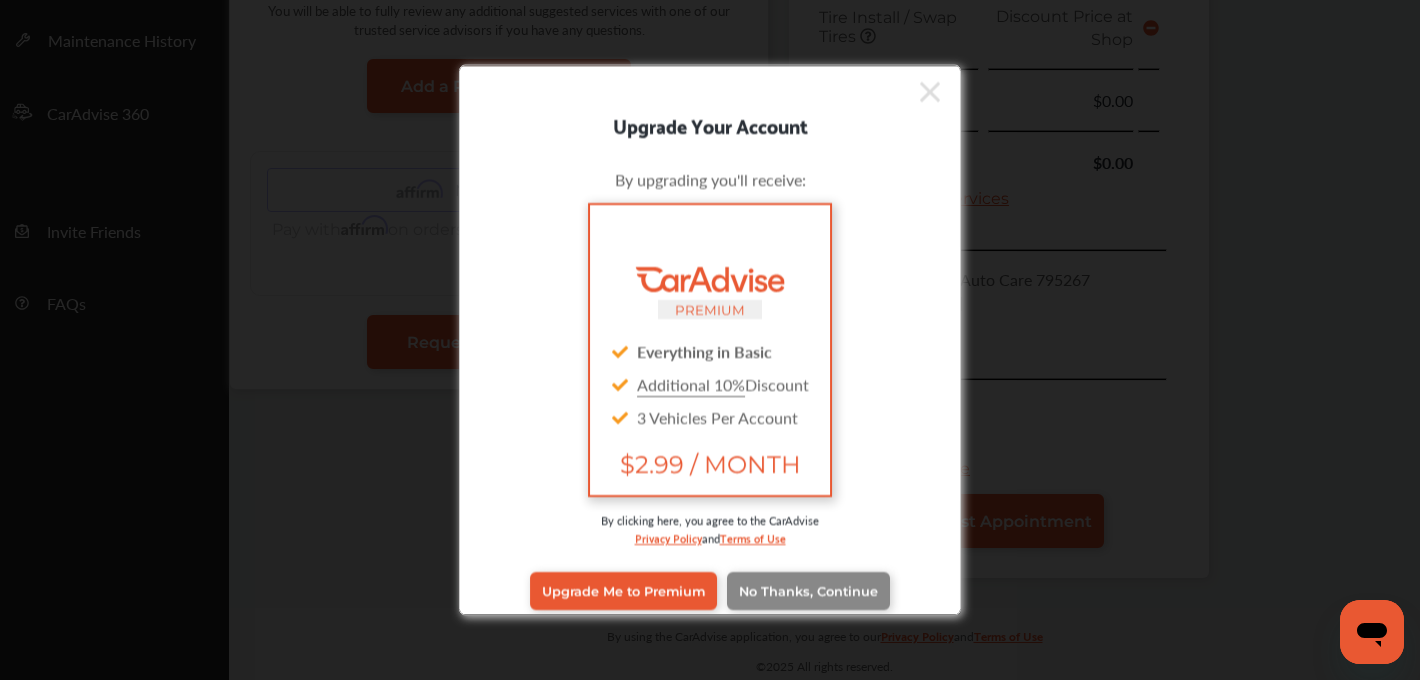click on "No Thanks, Continue" at bounding box center (808, 590) 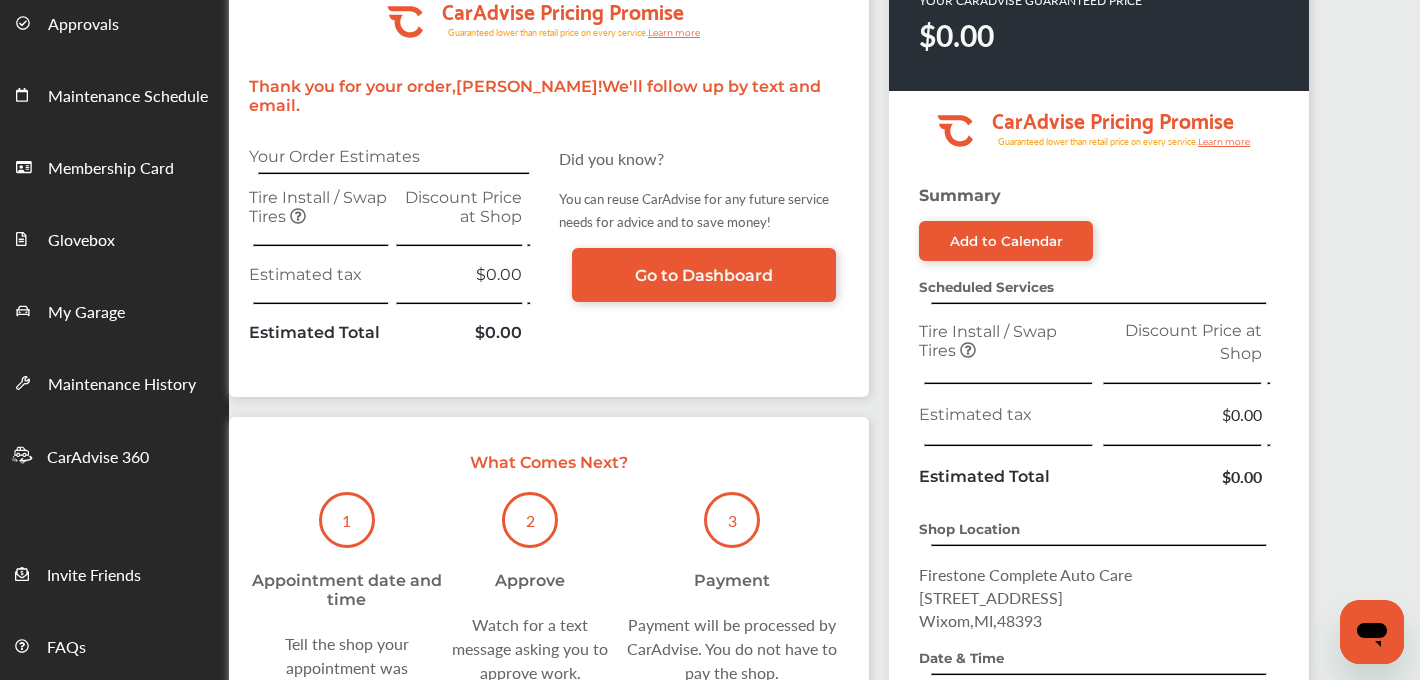 scroll, scrollTop: 0, scrollLeft: 0, axis: both 